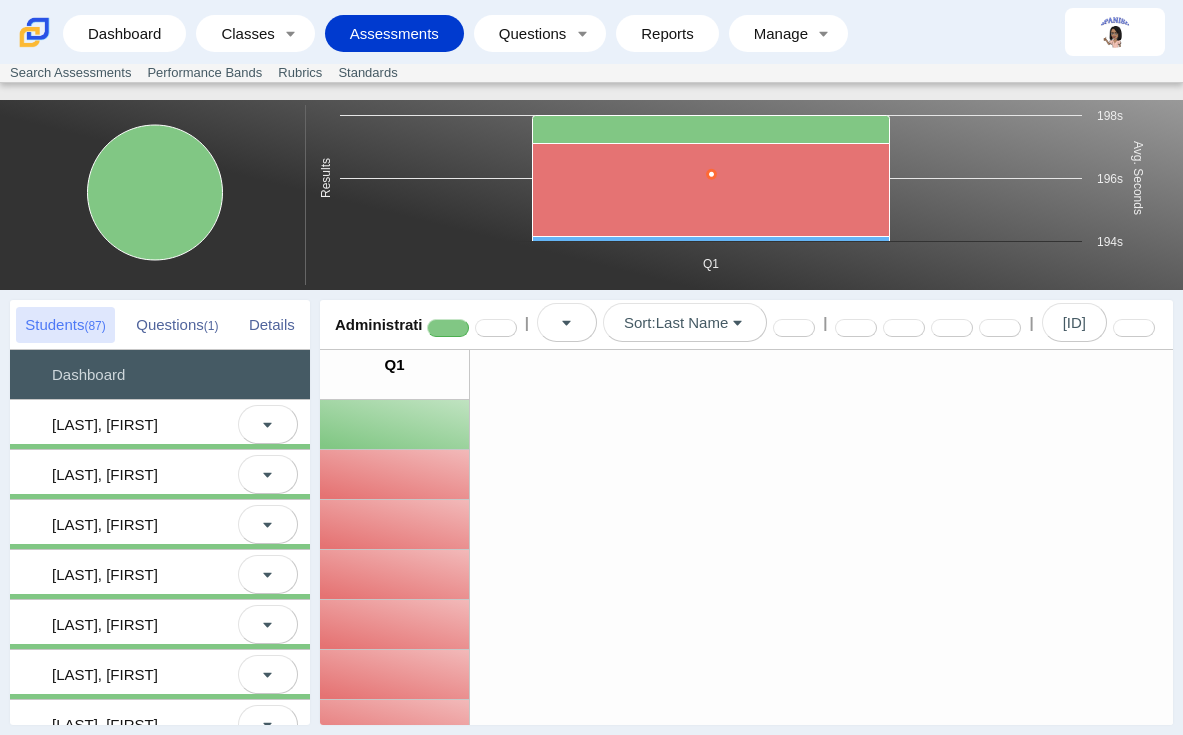 scroll, scrollTop: 0, scrollLeft: 0, axis: both 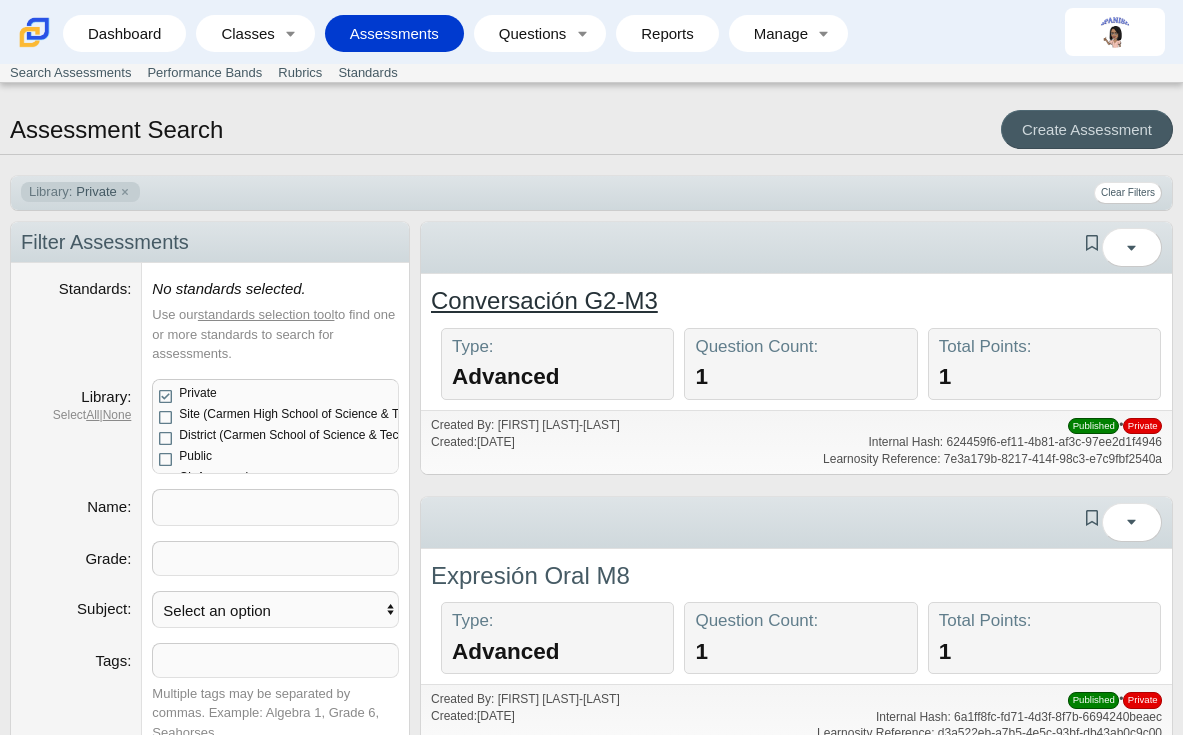 click on "Conversación G2-M3" at bounding box center (544, 300) 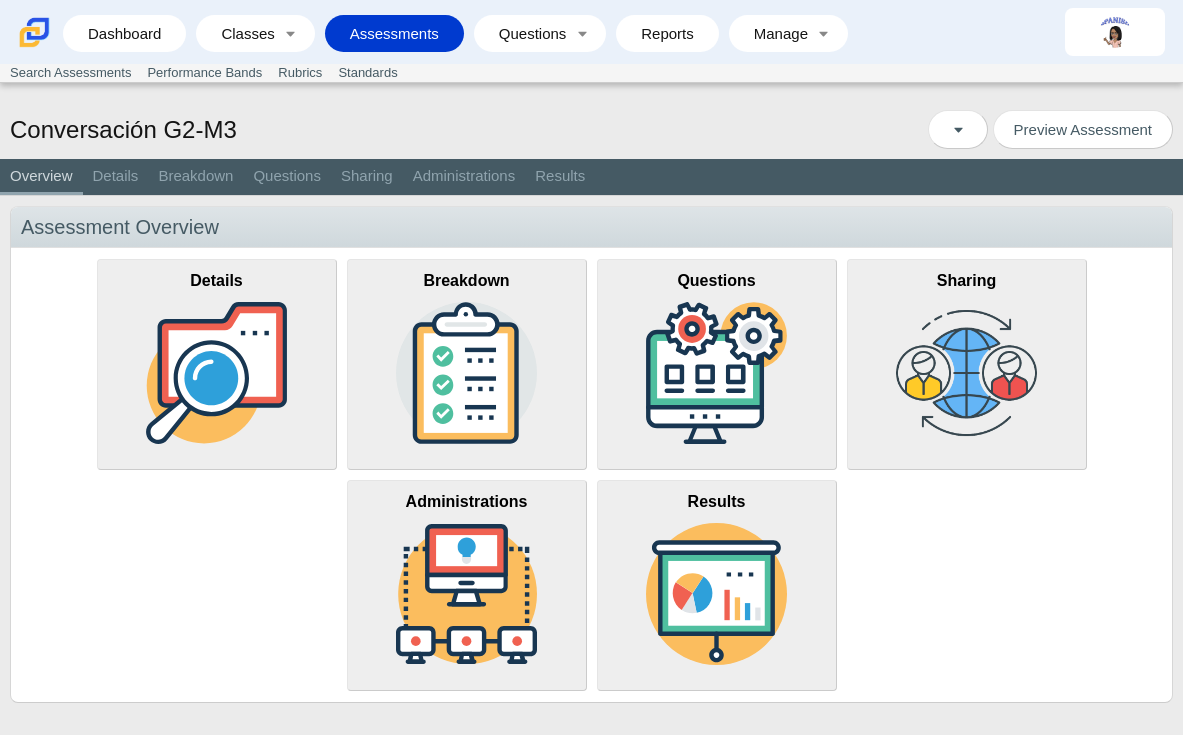 scroll, scrollTop: 0, scrollLeft: 0, axis: both 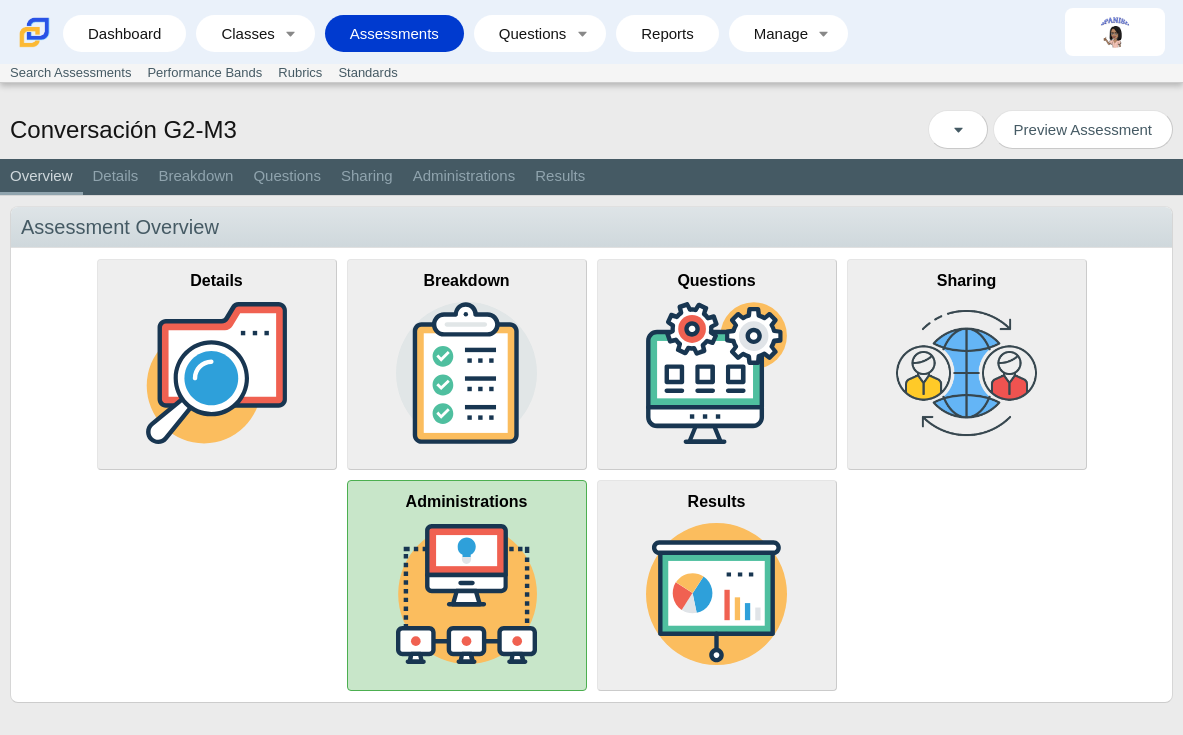click on "Administrations" at bounding box center [467, 585] 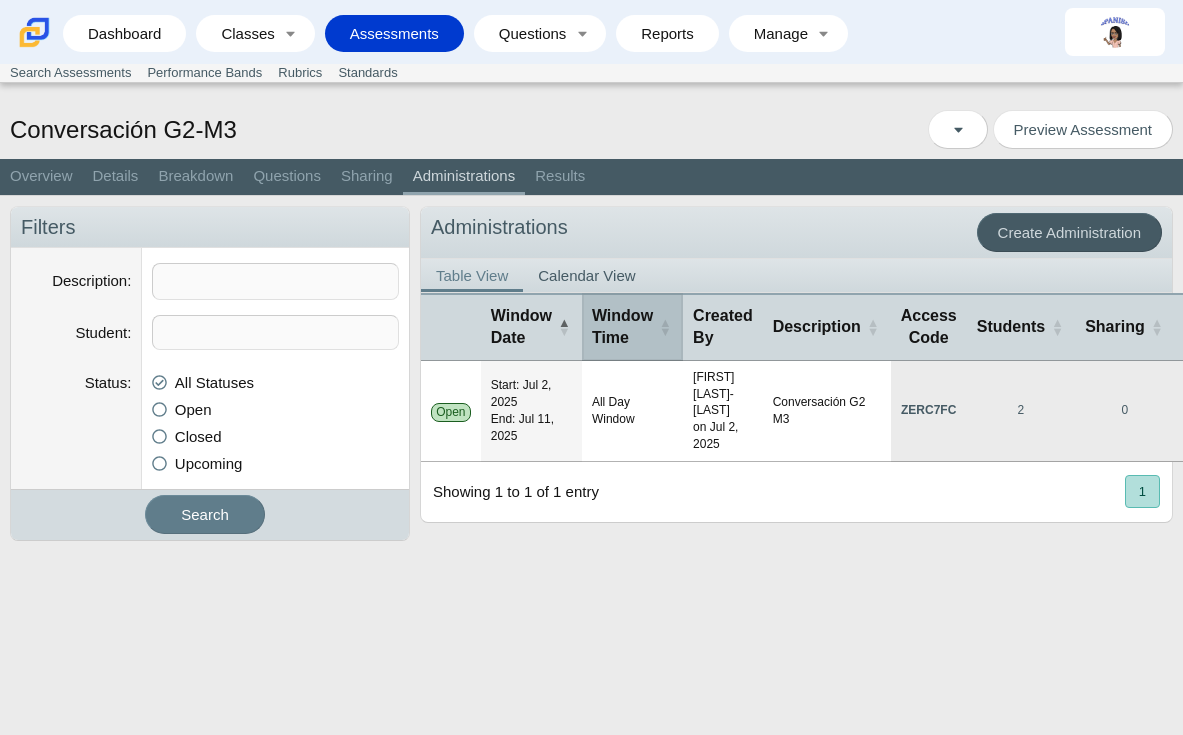 scroll, scrollTop: 0, scrollLeft: 0, axis: both 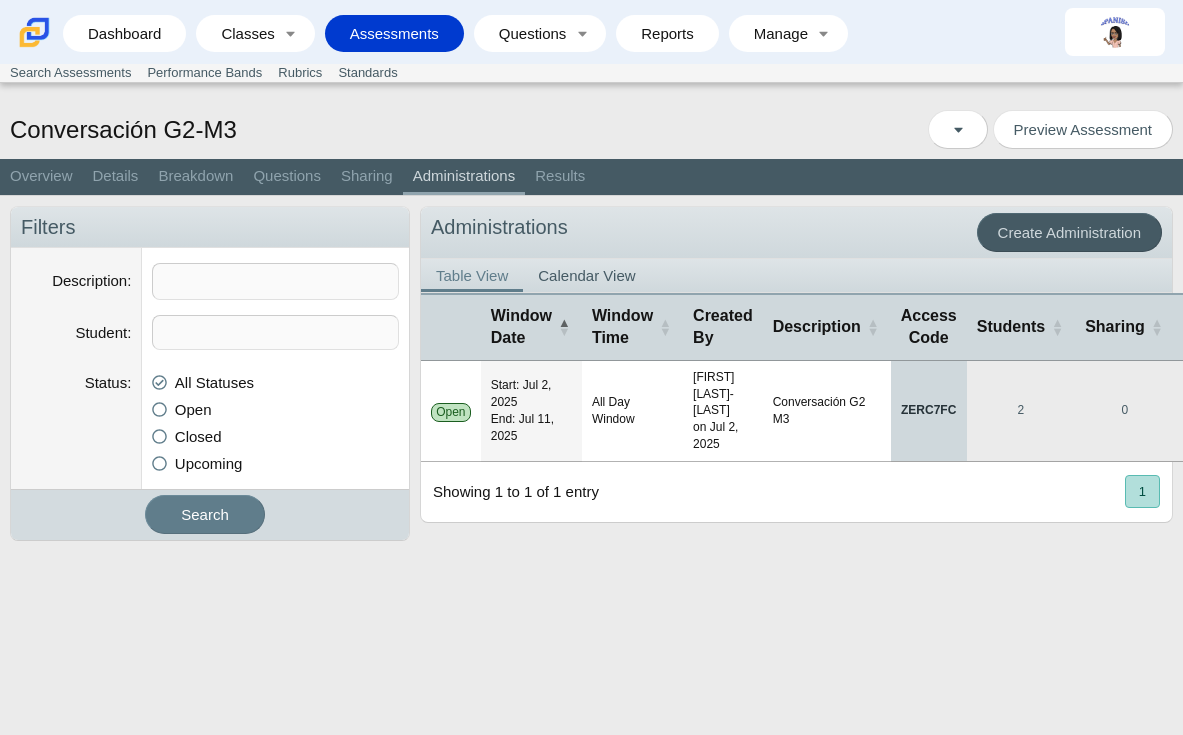 click on "ZERC7FC" at bounding box center (929, 411) 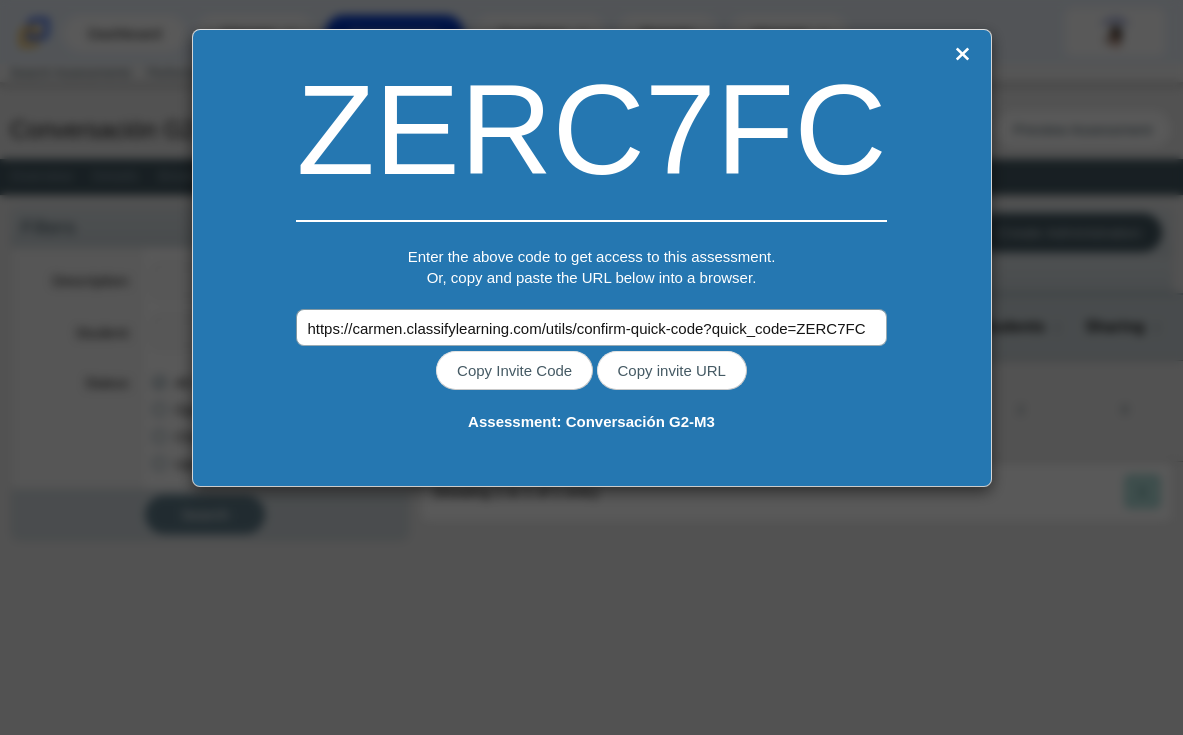 click on "https://carmen.classifylearning.com/utils/confirm-quick-code?quick_code=ZERC7FC" at bounding box center [591, 327] 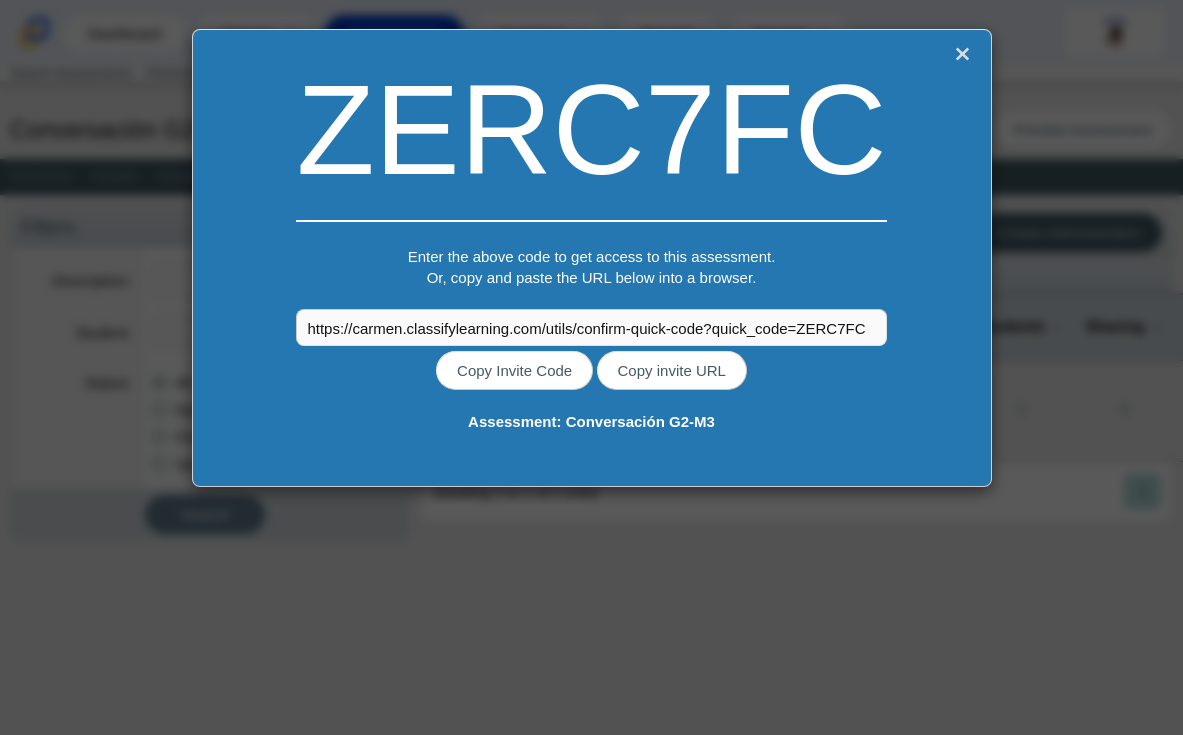 click at bounding box center (963, 54) 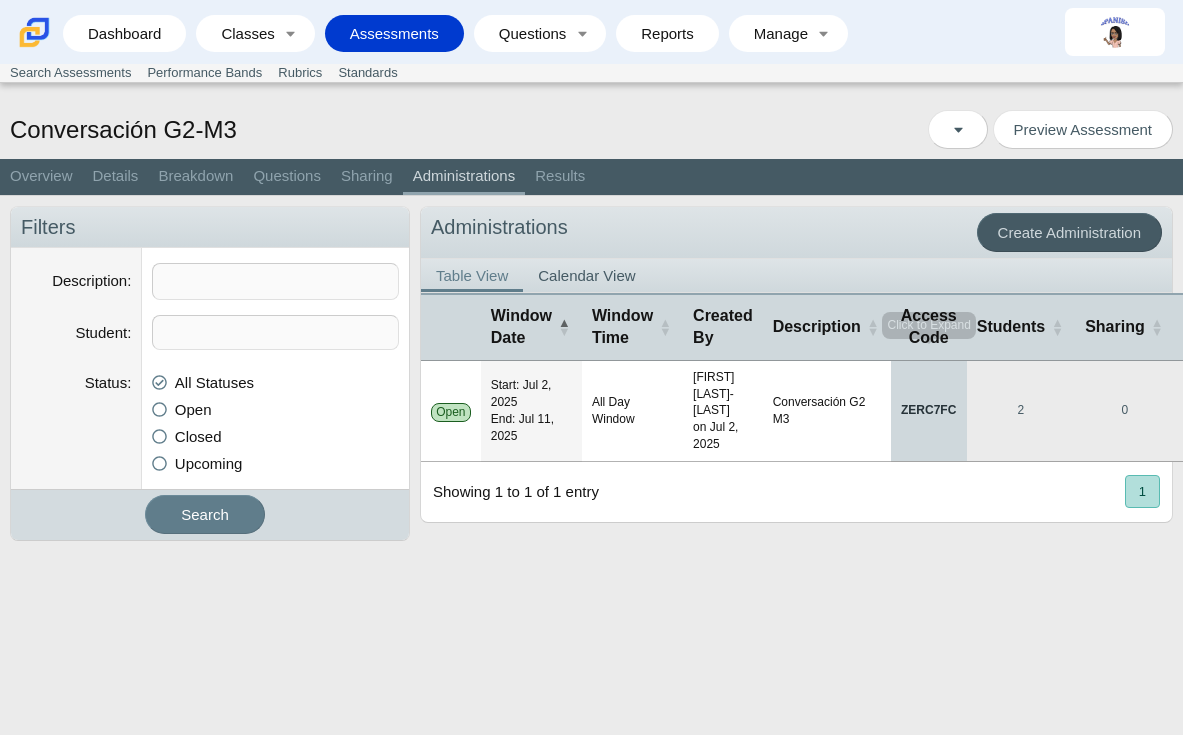 click on "ZERC7FC" at bounding box center (929, 411) 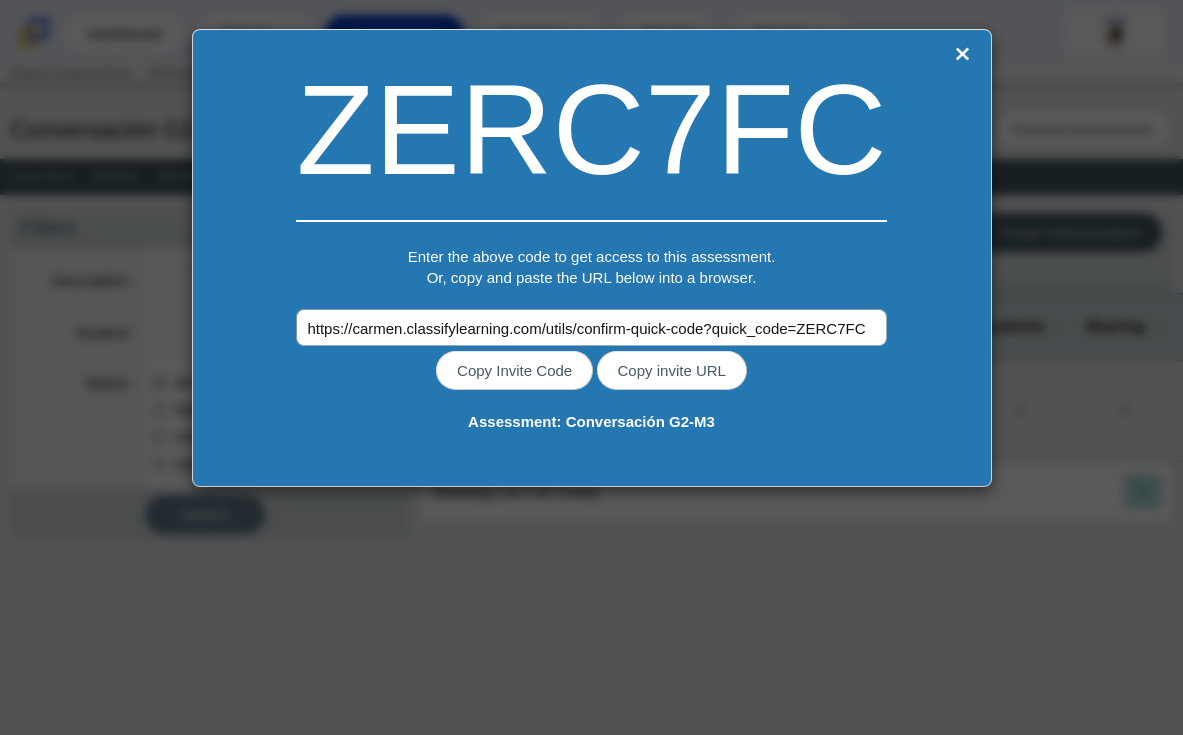 click on "https://carmen.classifylearning.com/utils/confirm-quick-code?quick_code=ZERC7FC" at bounding box center [591, 327] 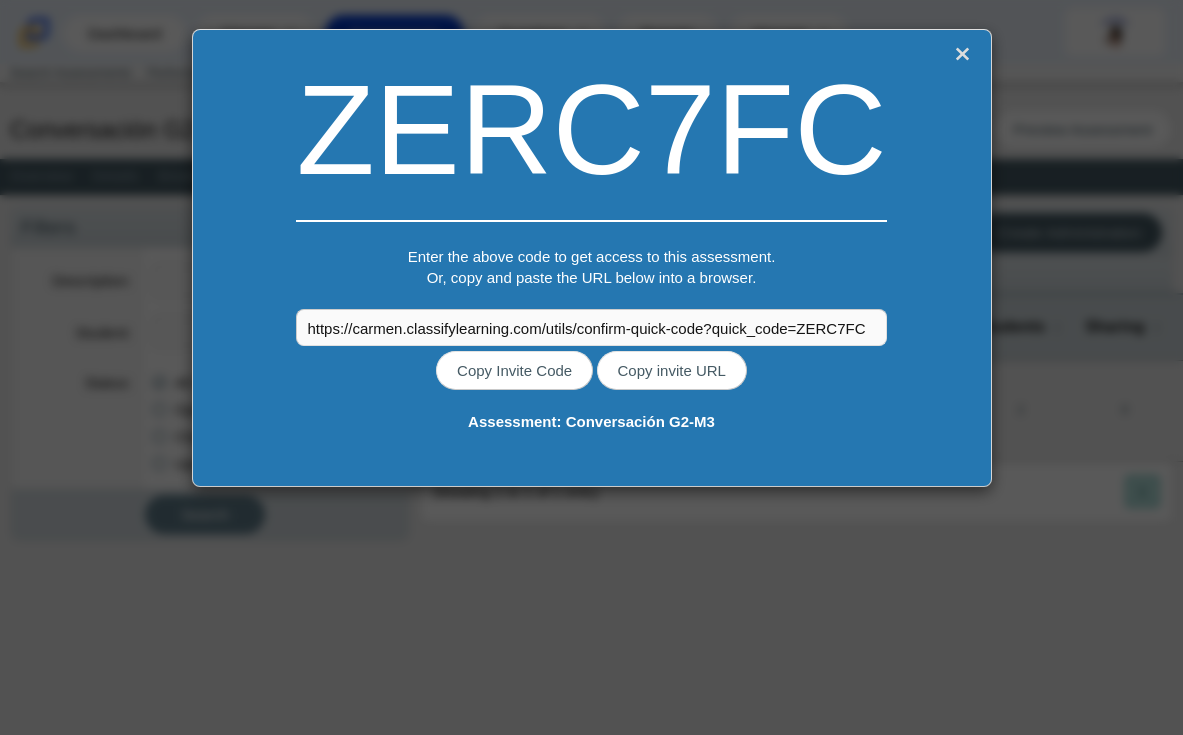 click at bounding box center (963, 54) 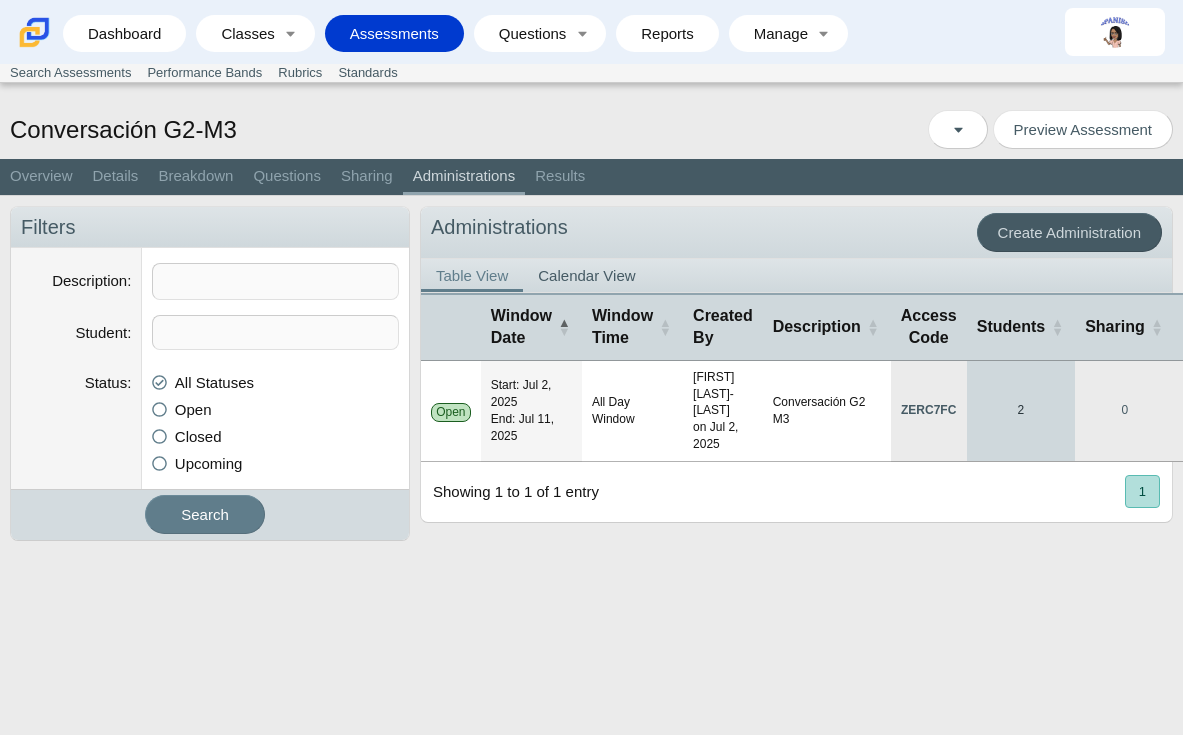 click on "2" at bounding box center [1021, 411] 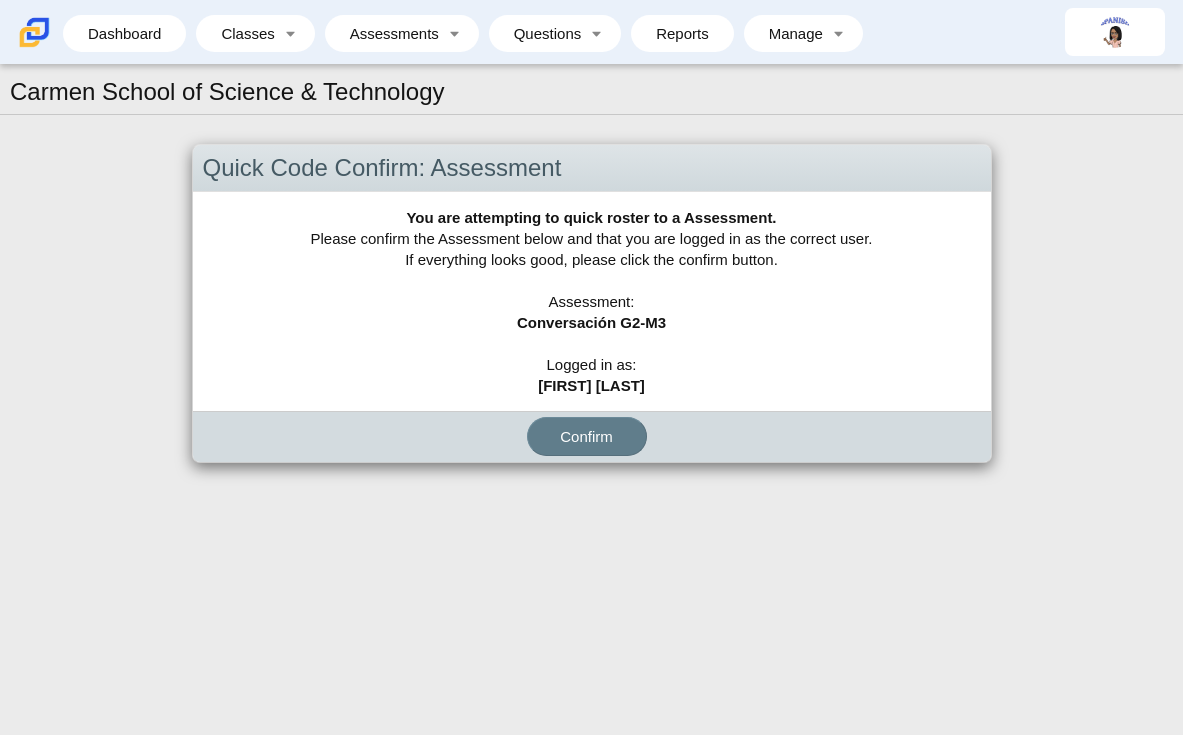 scroll, scrollTop: 0, scrollLeft: 0, axis: both 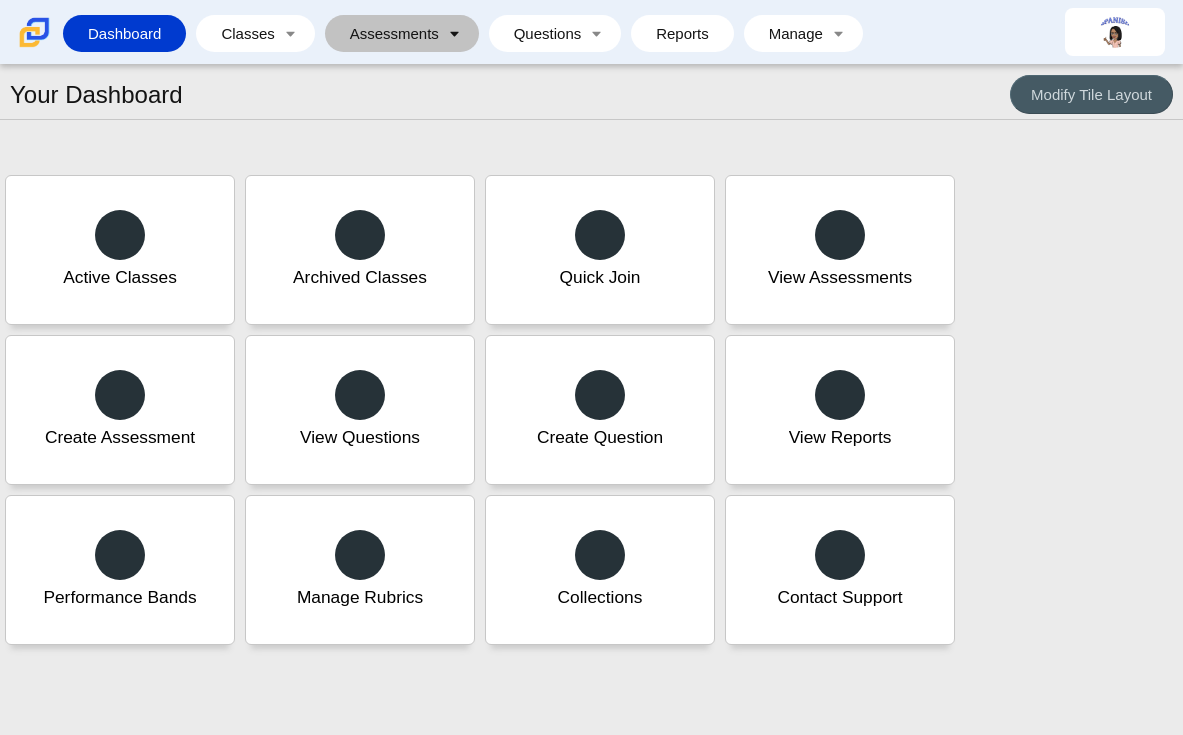 click at bounding box center (291, 33) 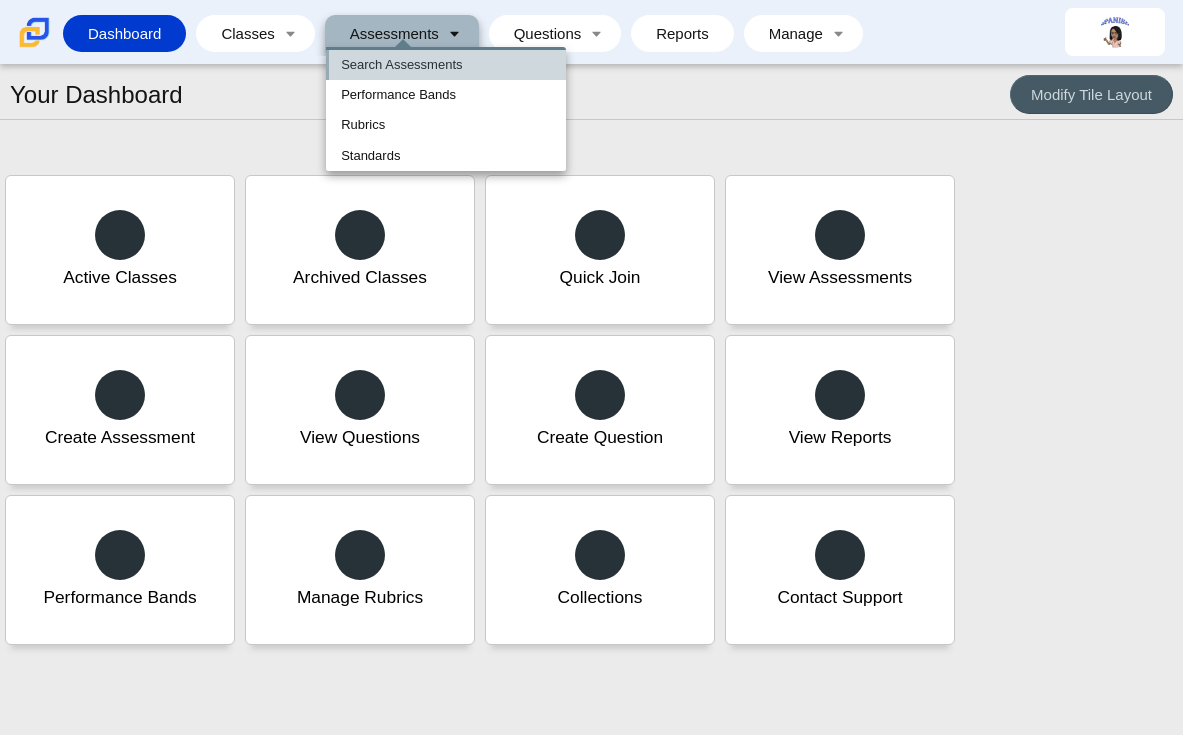 click on "Search Assessments" at bounding box center (446, 65) 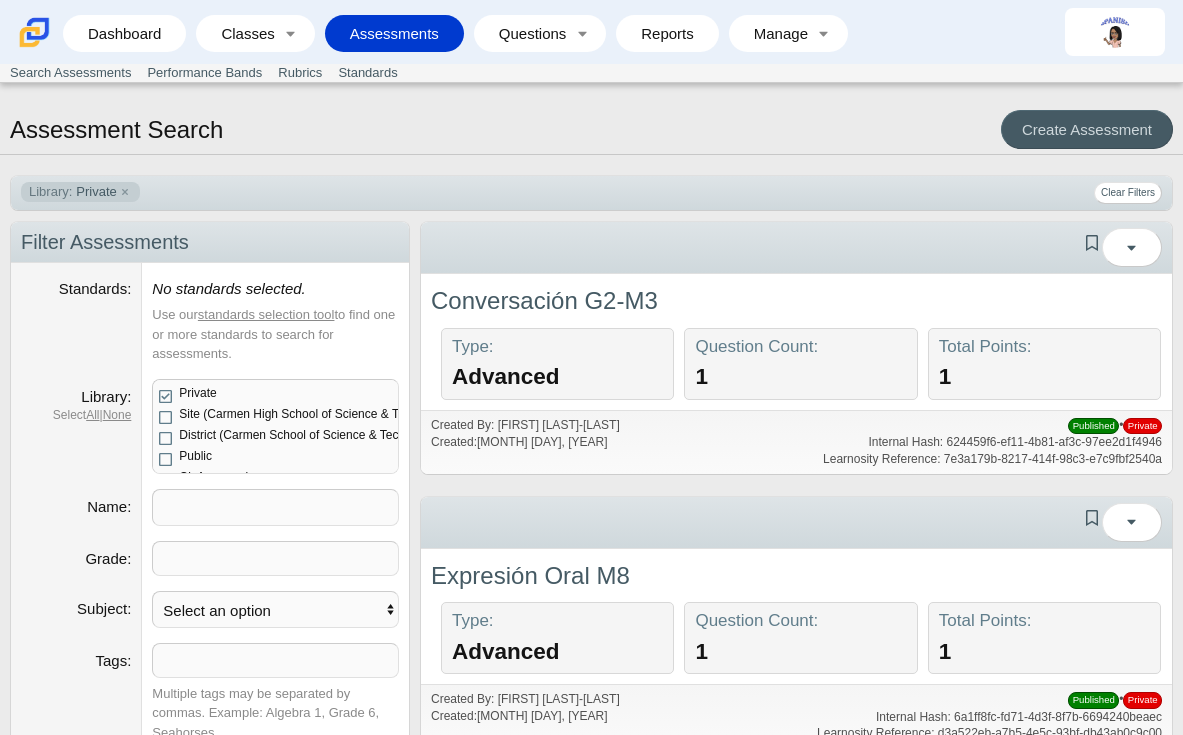 scroll, scrollTop: 0, scrollLeft: 0, axis: both 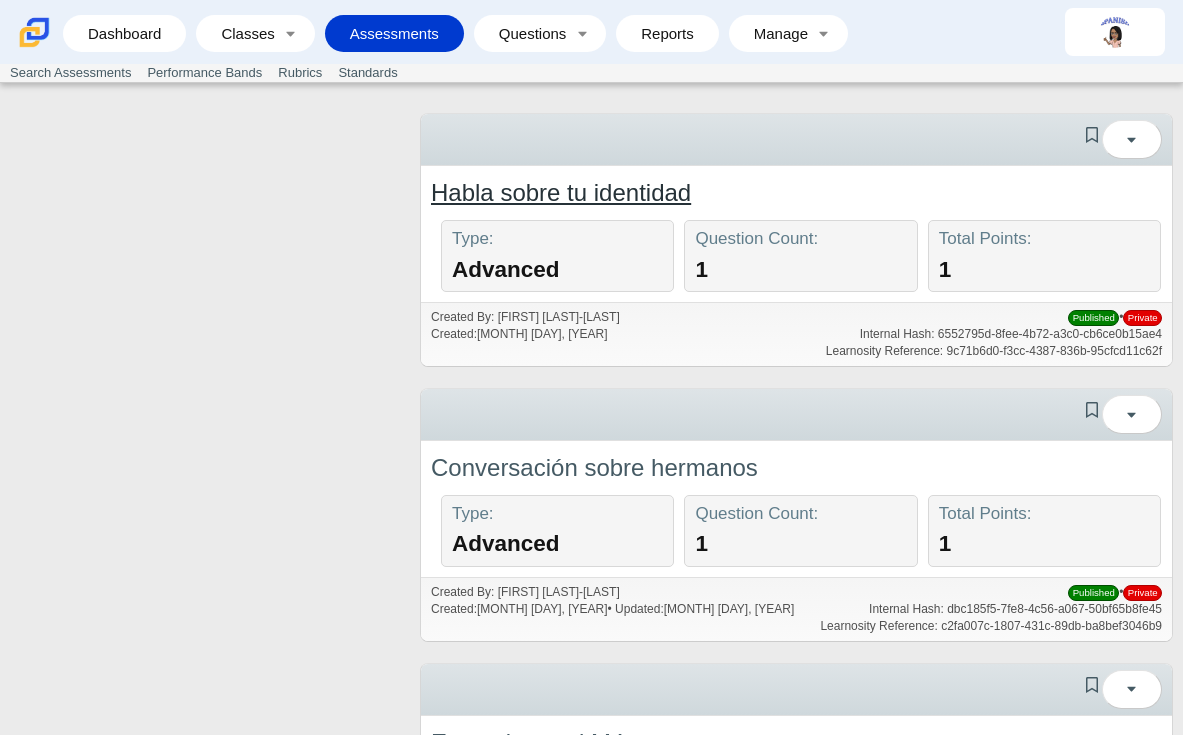 click on "Habla sobre tu identidad" at bounding box center (561, 192) 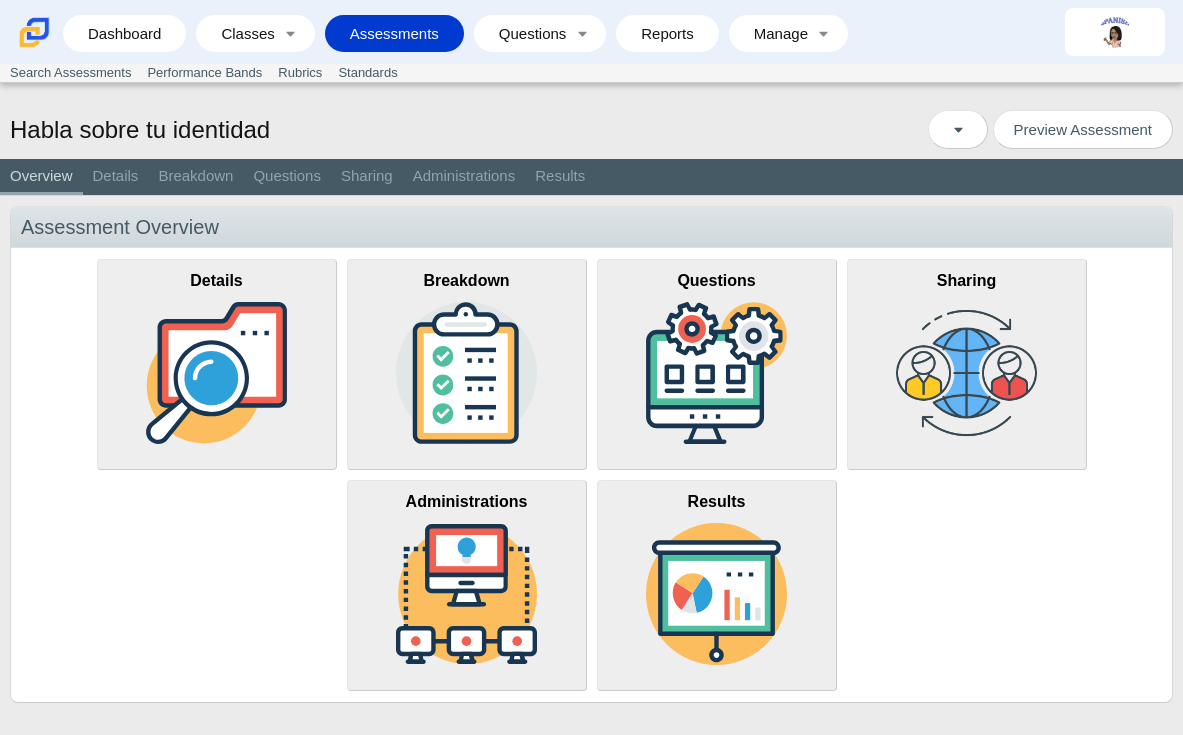 scroll, scrollTop: 0, scrollLeft: 0, axis: both 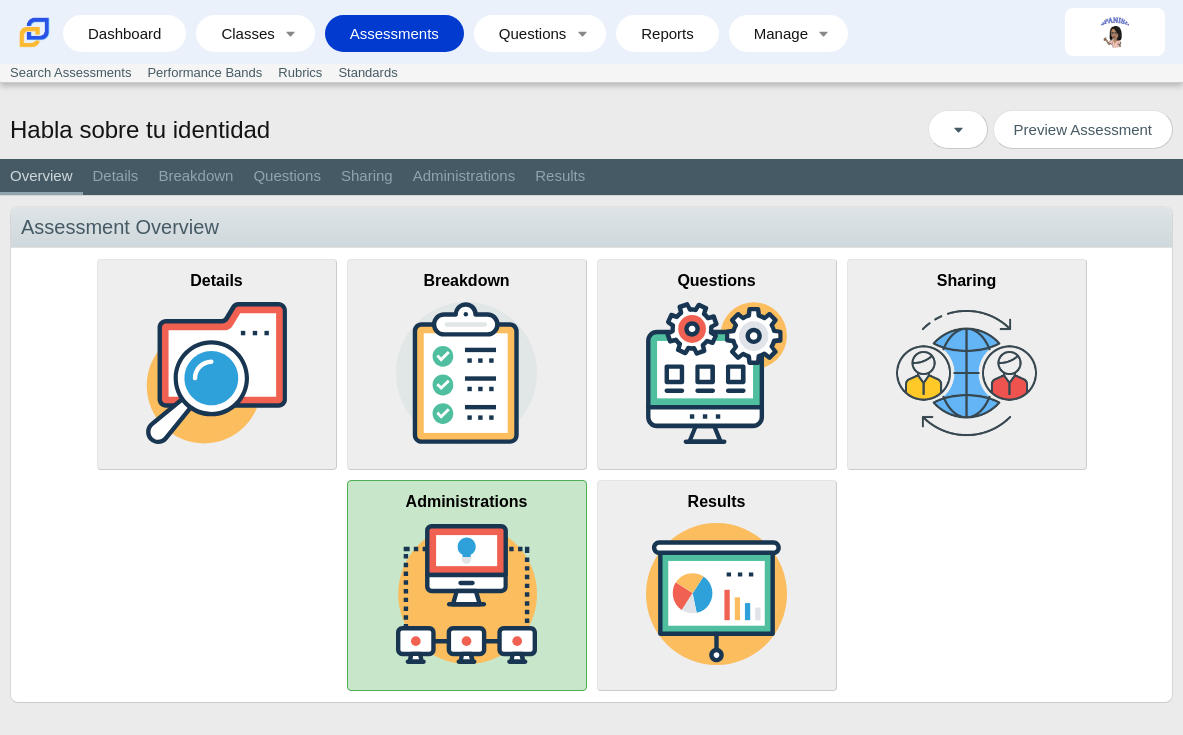 click at bounding box center [467, 594] 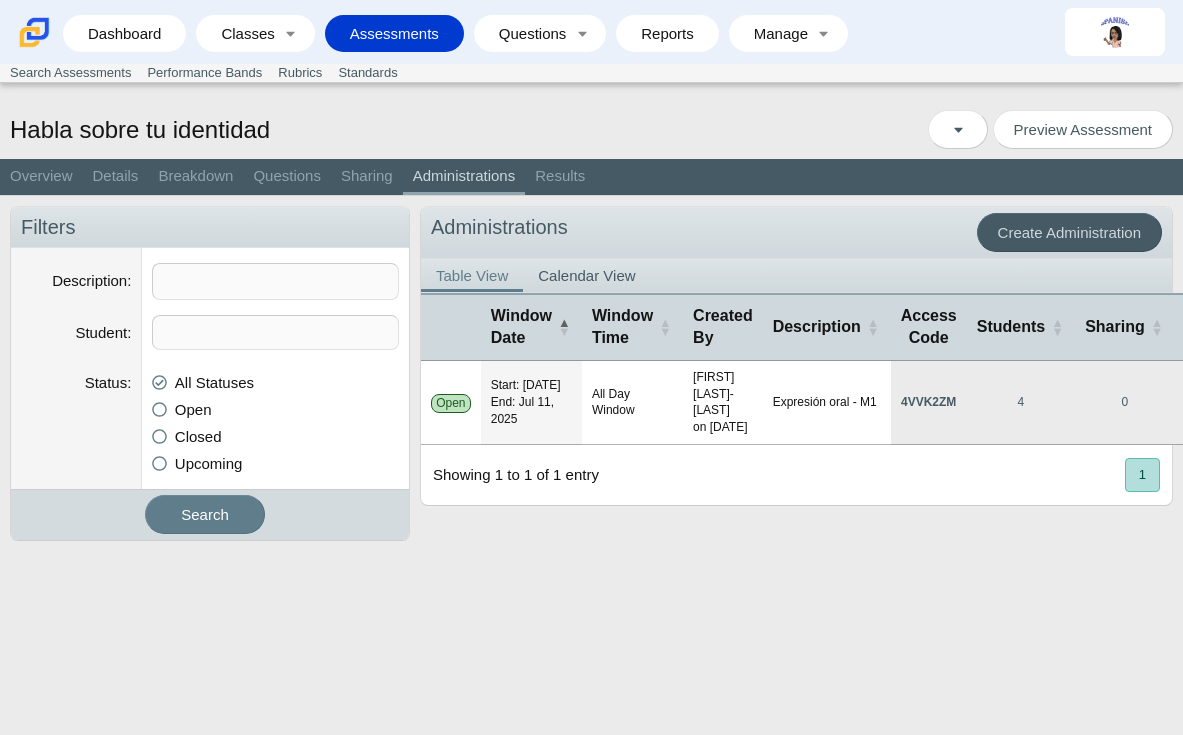 scroll, scrollTop: 0, scrollLeft: 0, axis: both 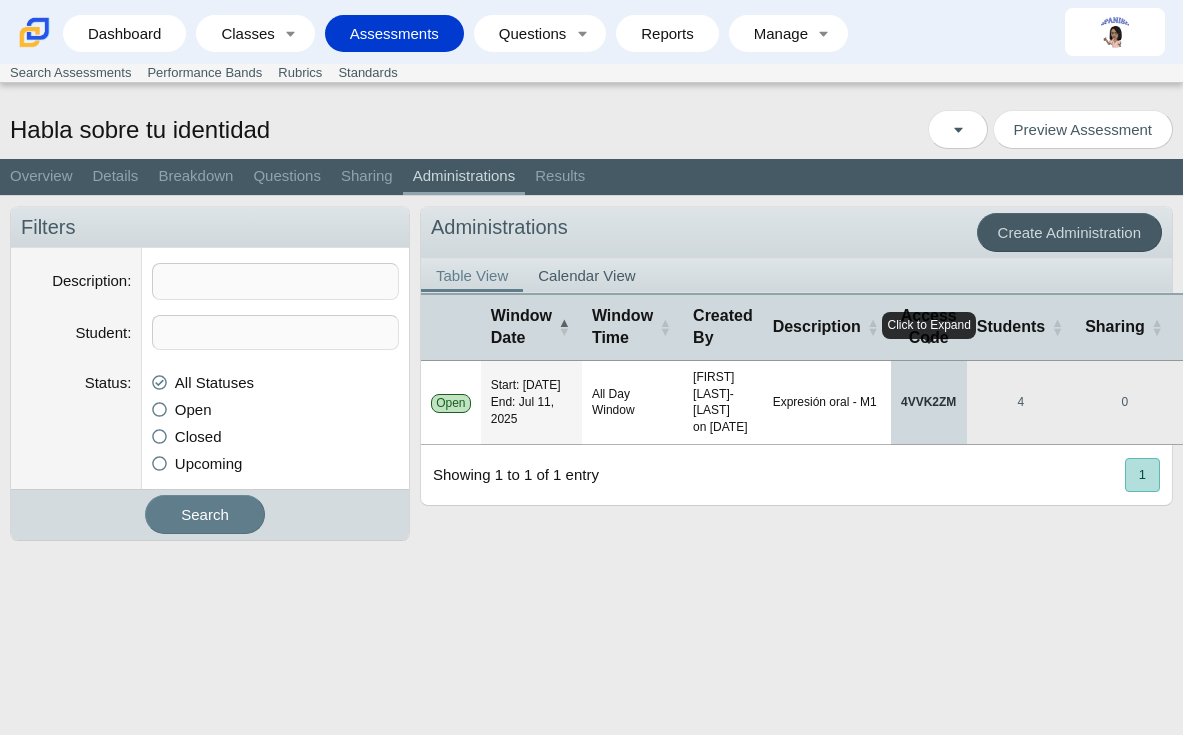 click on "4VVK2ZM" at bounding box center [929, 402] 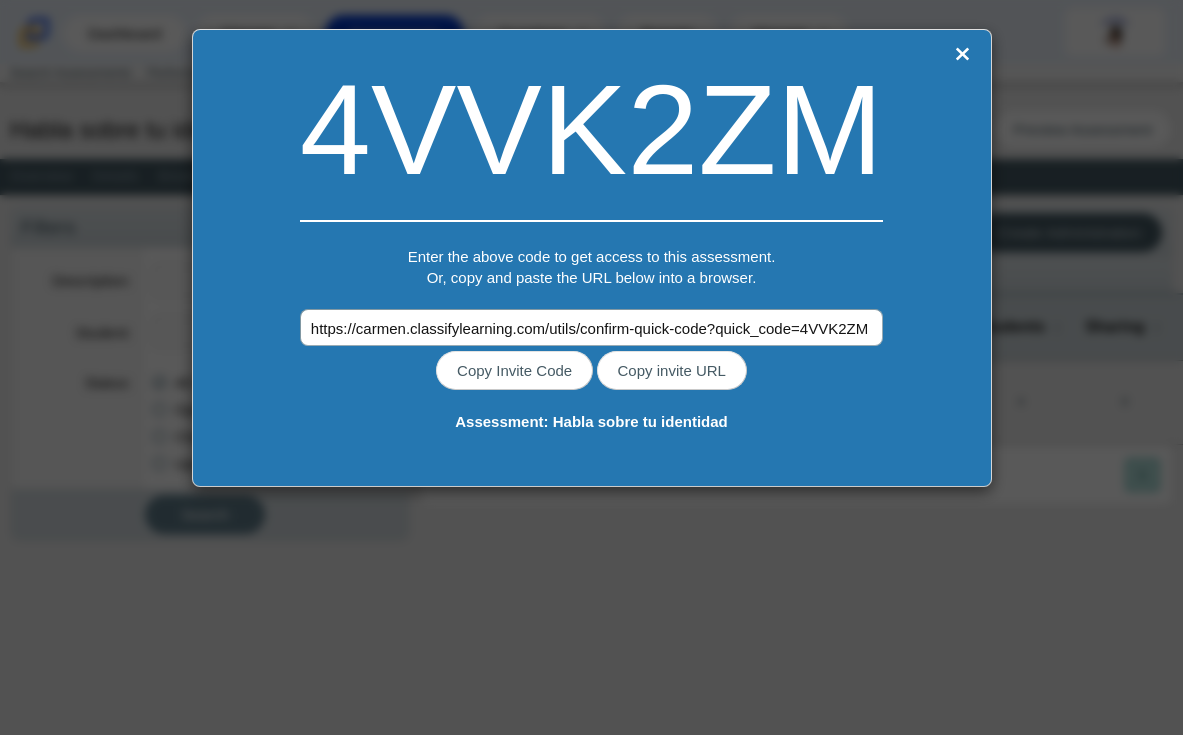 click on "https://carmen.classifylearning.com/utils/confirm-quick-code?quick_code=4VVK2ZM" at bounding box center (591, 327) 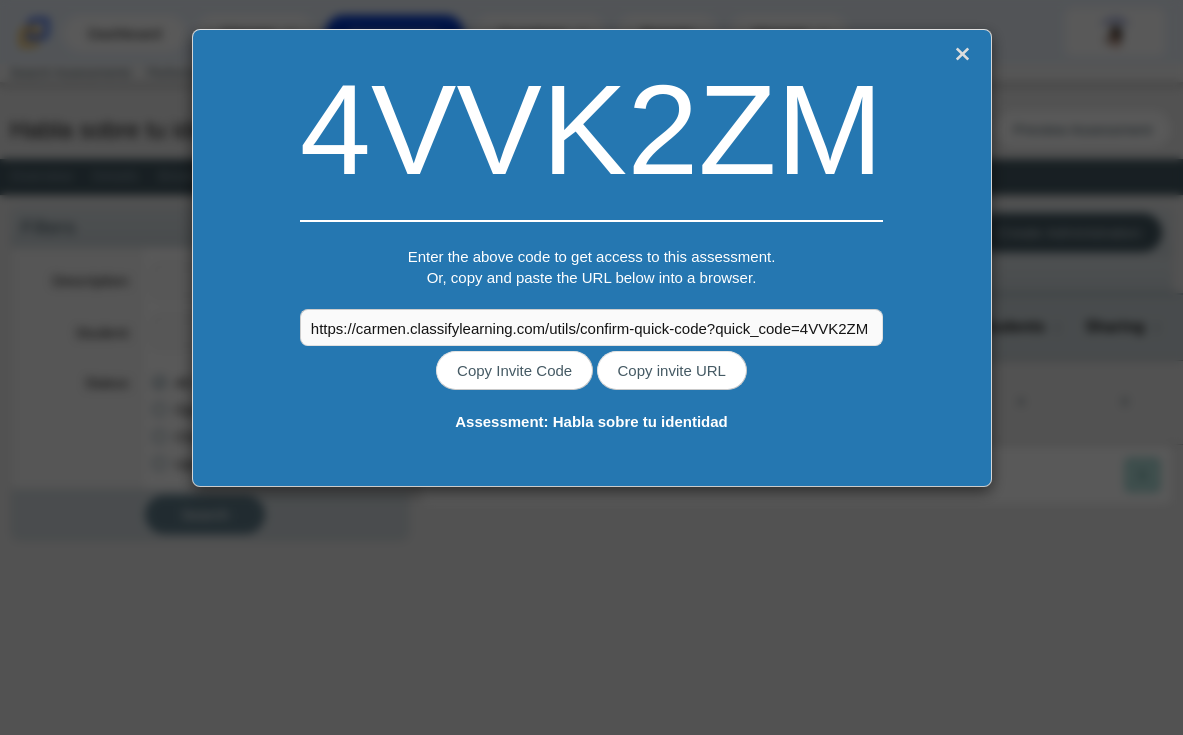 click at bounding box center [963, 54] 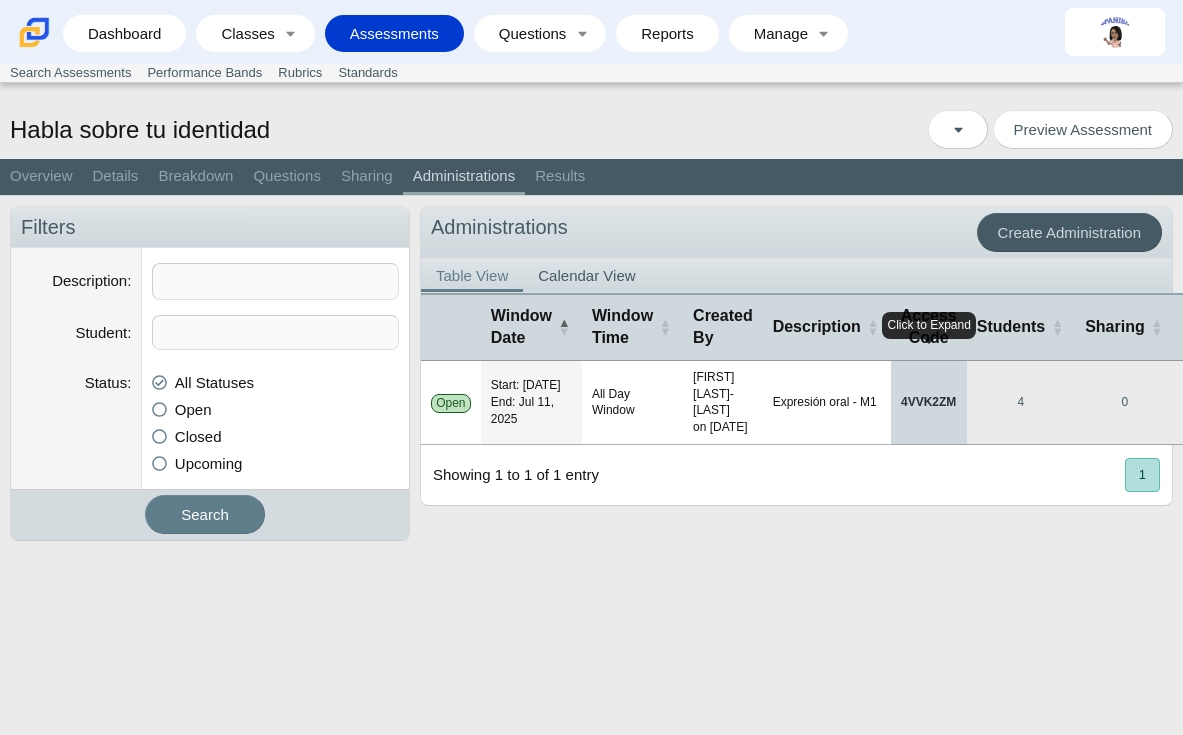 click on "4VVK2ZM" at bounding box center (929, 402) 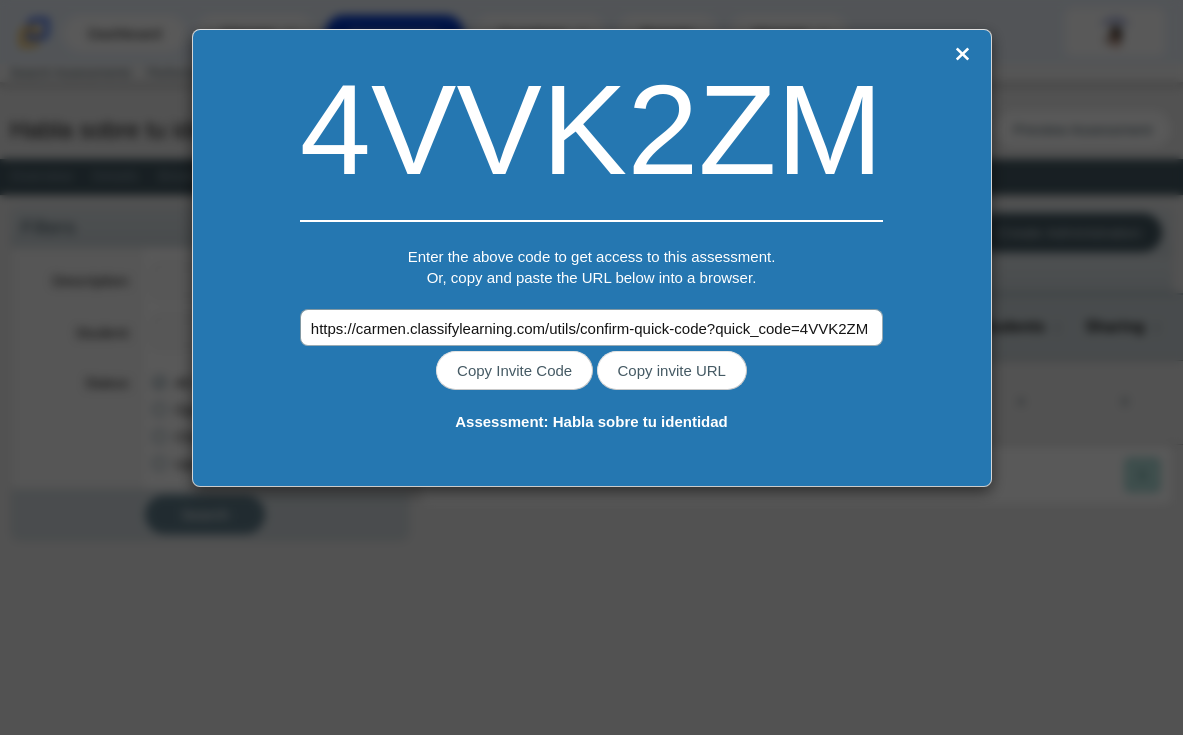 click on "https://carmen.classifylearning.com/utils/confirm-quick-code?quick_code=4VVK2ZM" at bounding box center [591, 327] 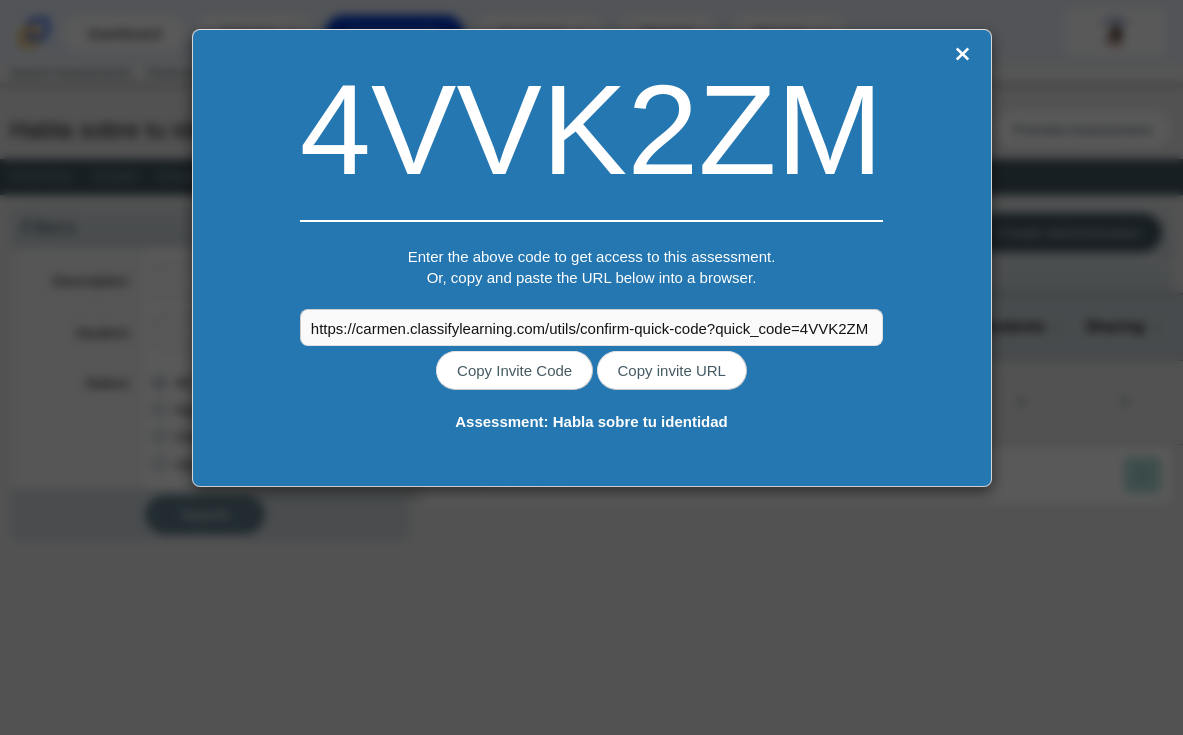 drag, startPoint x: 968, startPoint y: 51, endPoint x: 925, endPoint y: 34, distance: 46.238514 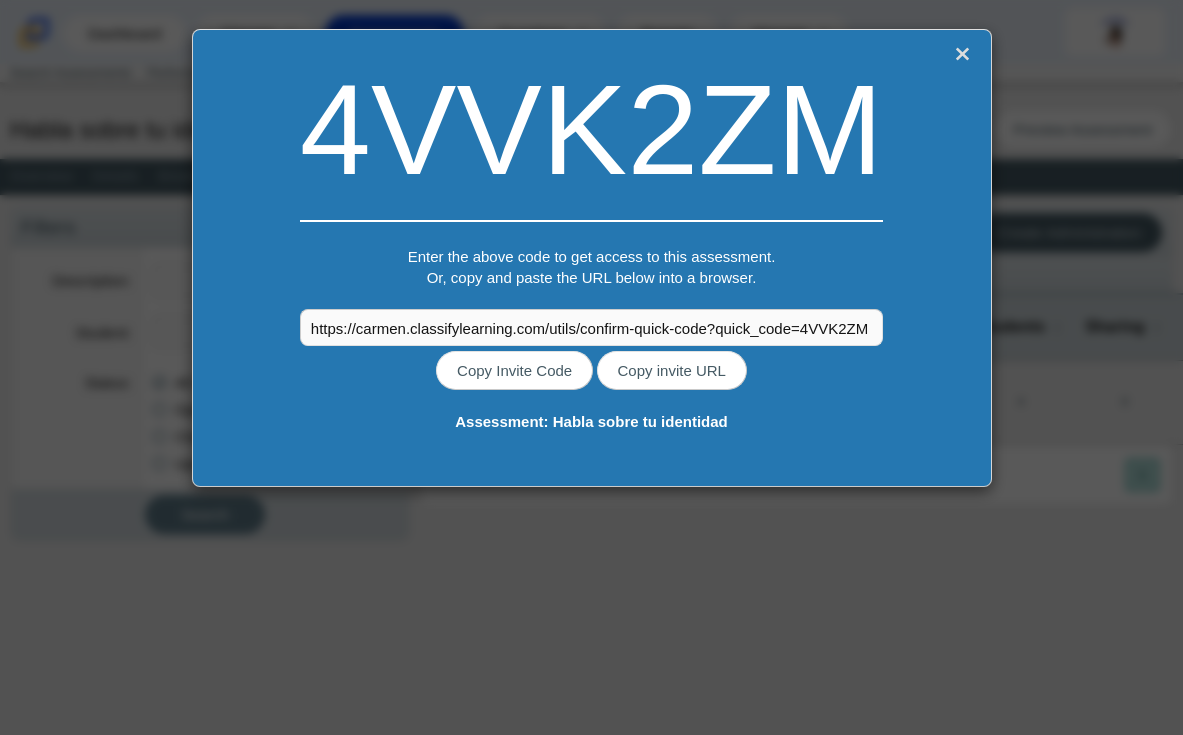 click at bounding box center (963, 54) 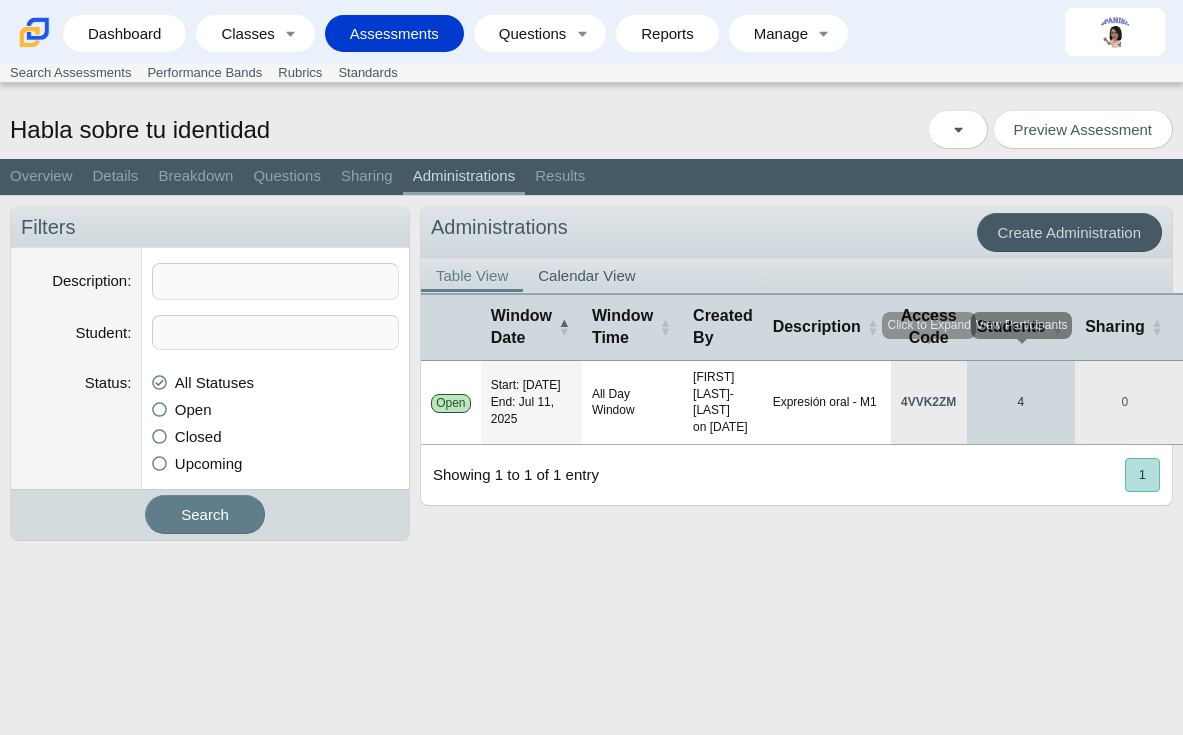 click on "4" at bounding box center (1021, 402) 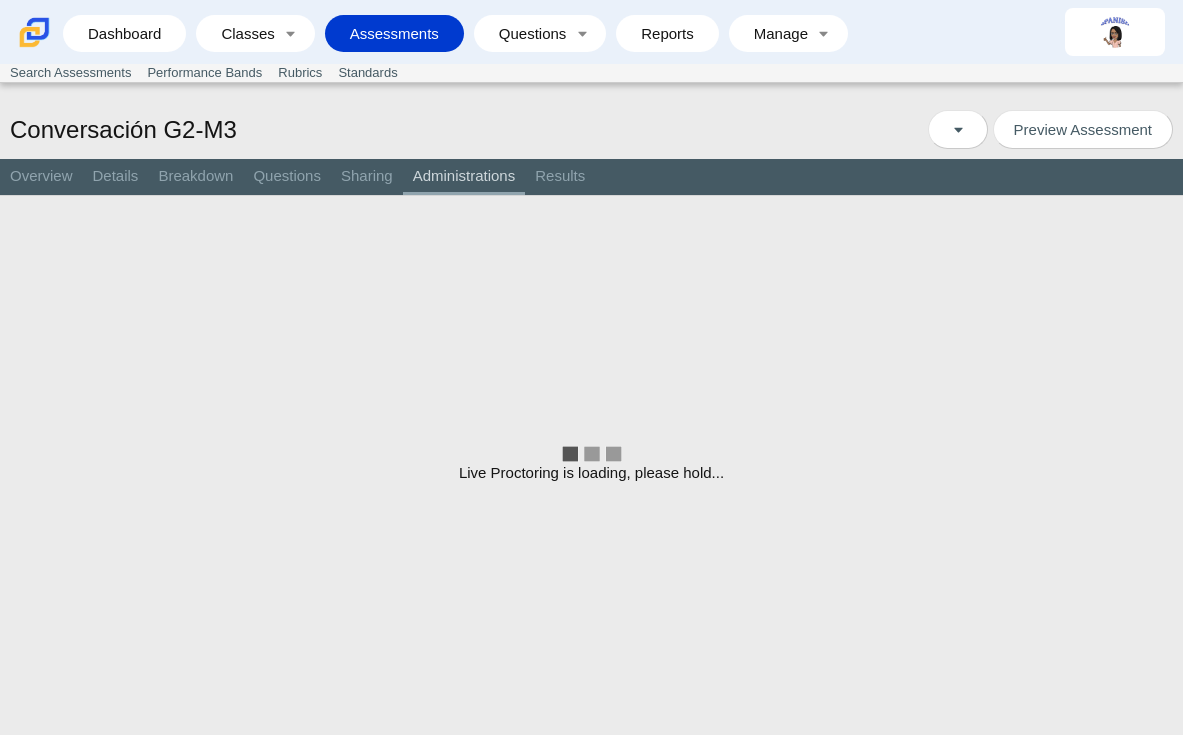 scroll, scrollTop: 0, scrollLeft: 0, axis: both 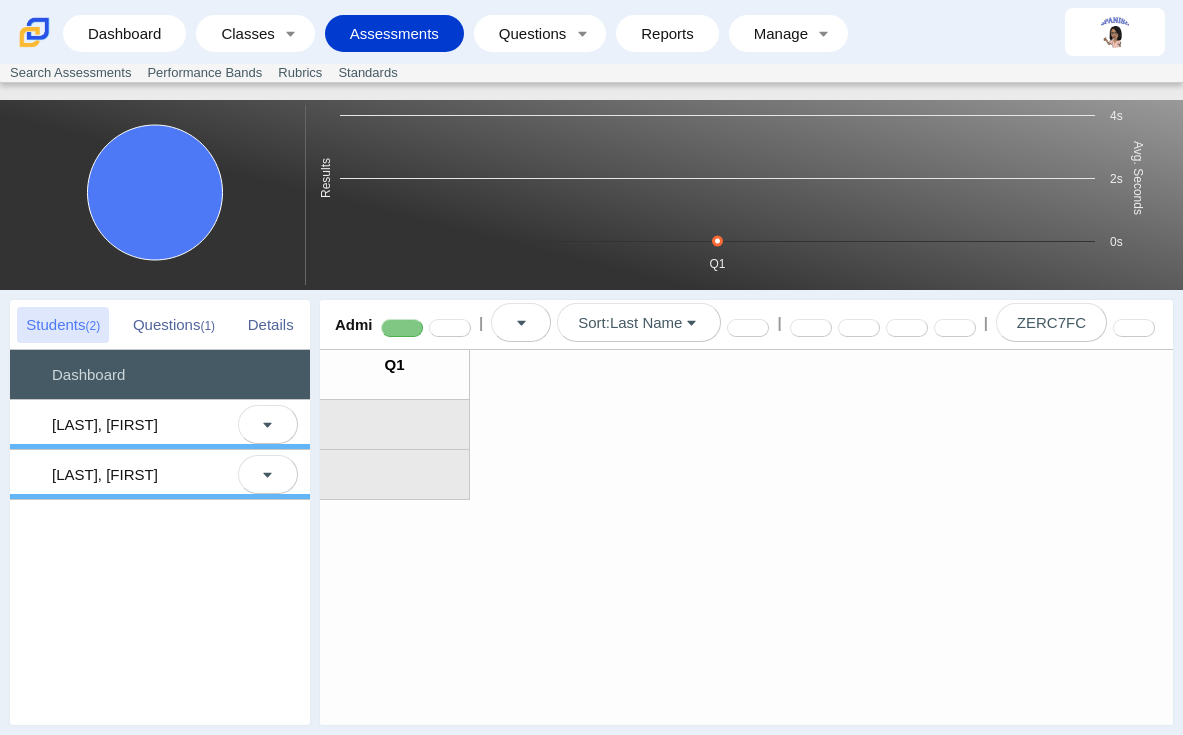 click on "[LAST], [FIRST]" at bounding box center [140, 424] 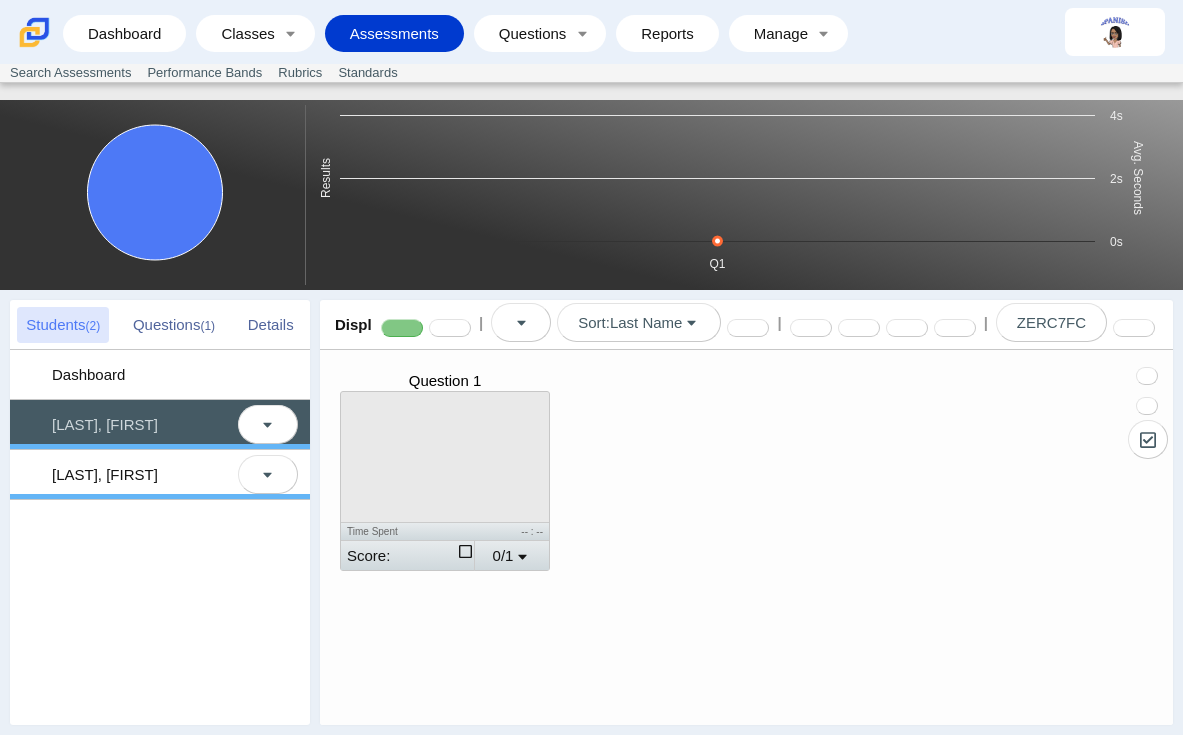 click on "[LAST], [FIRST]" at bounding box center (105, 424) 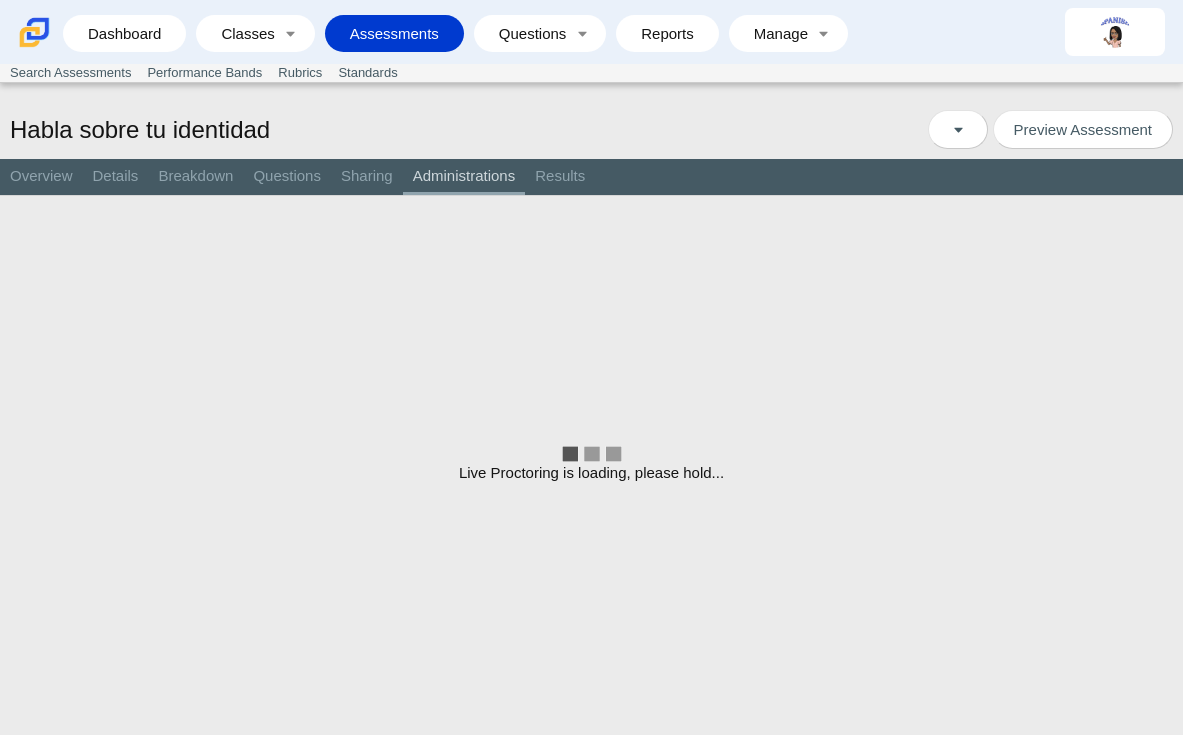 scroll, scrollTop: 0, scrollLeft: 0, axis: both 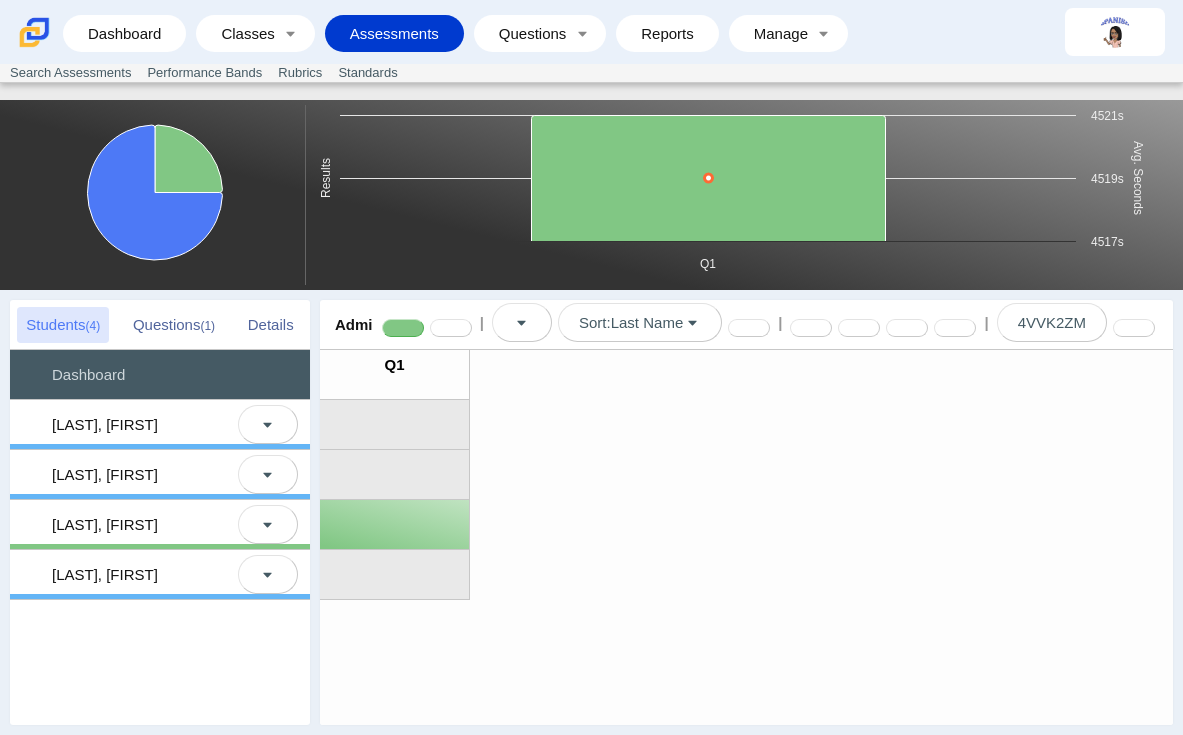 click on "[LAST], [FIRST]" at bounding box center (140, 424) 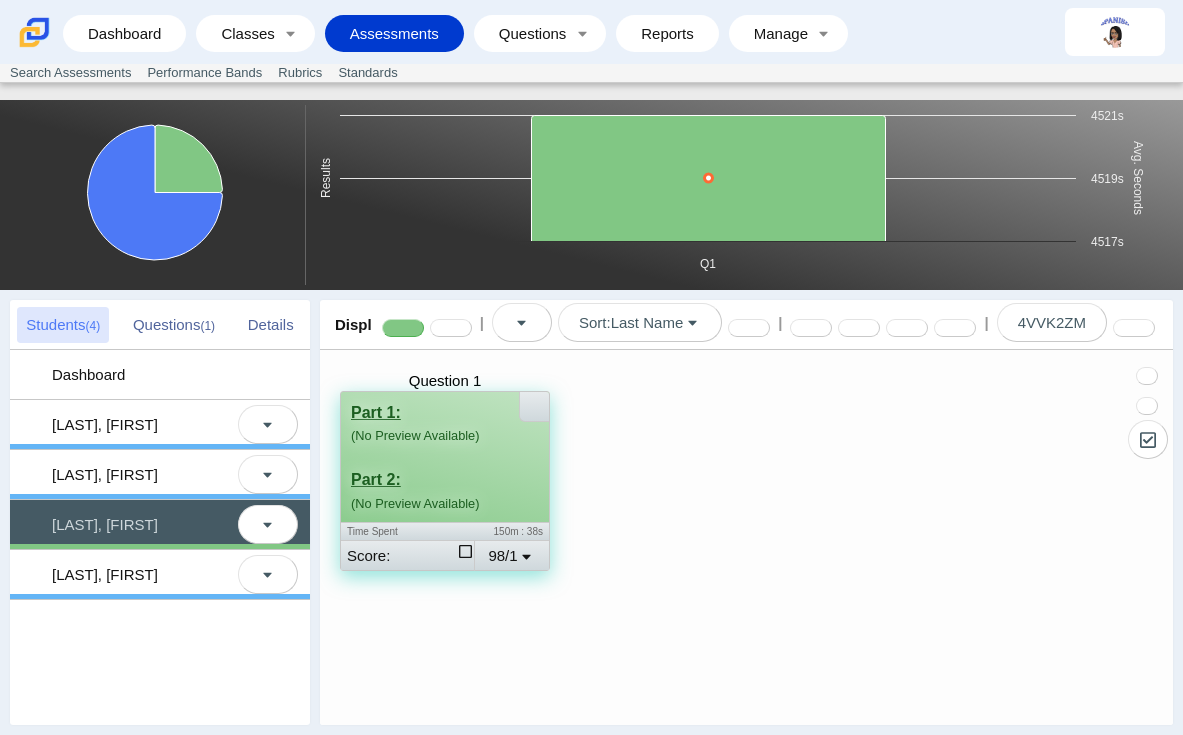 click on "[LAST], [FIRST]" at bounding box center [140, 424] 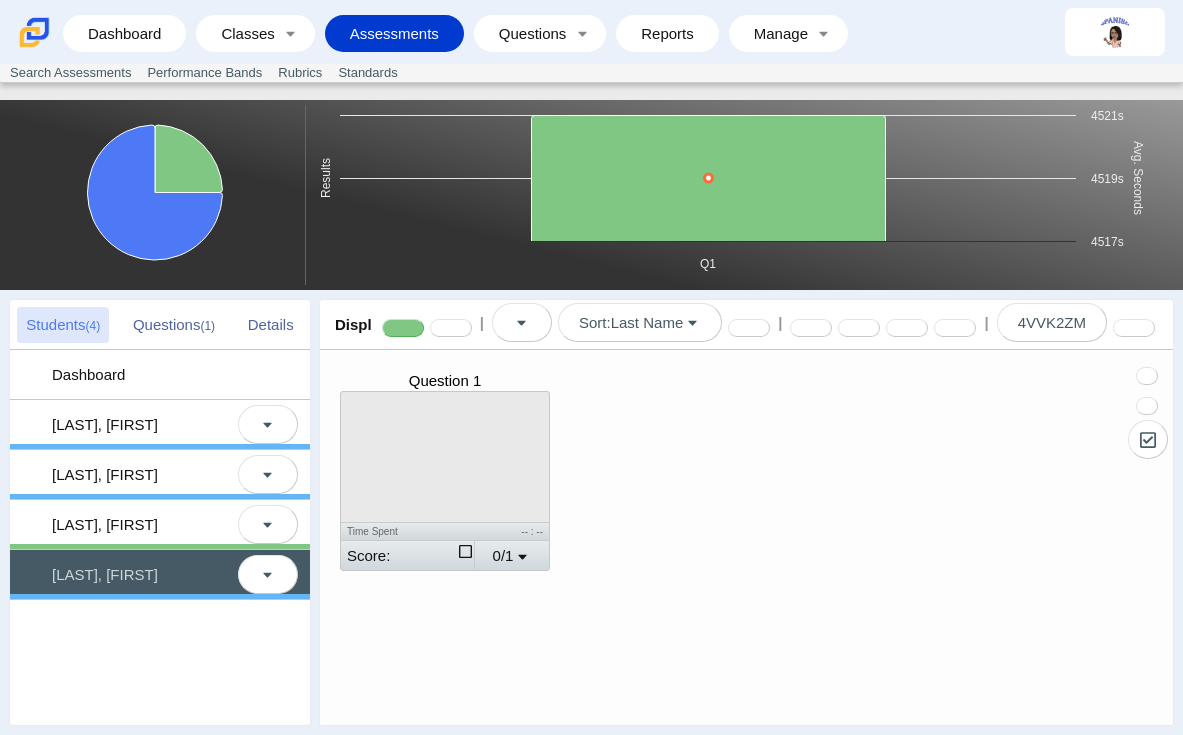 click on "[LAST], [FIRST]" at bounding box center (105, 424) 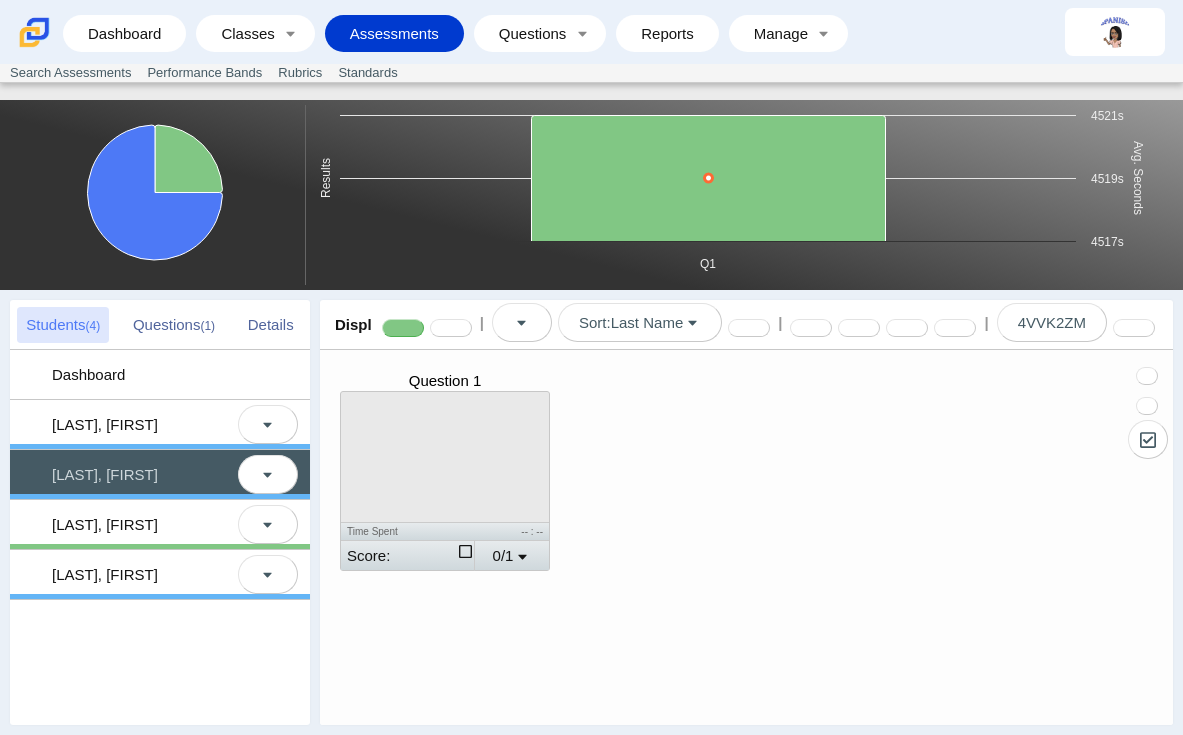 click on "[LAST], [FIRST]" at bounding box center [105, 424] 